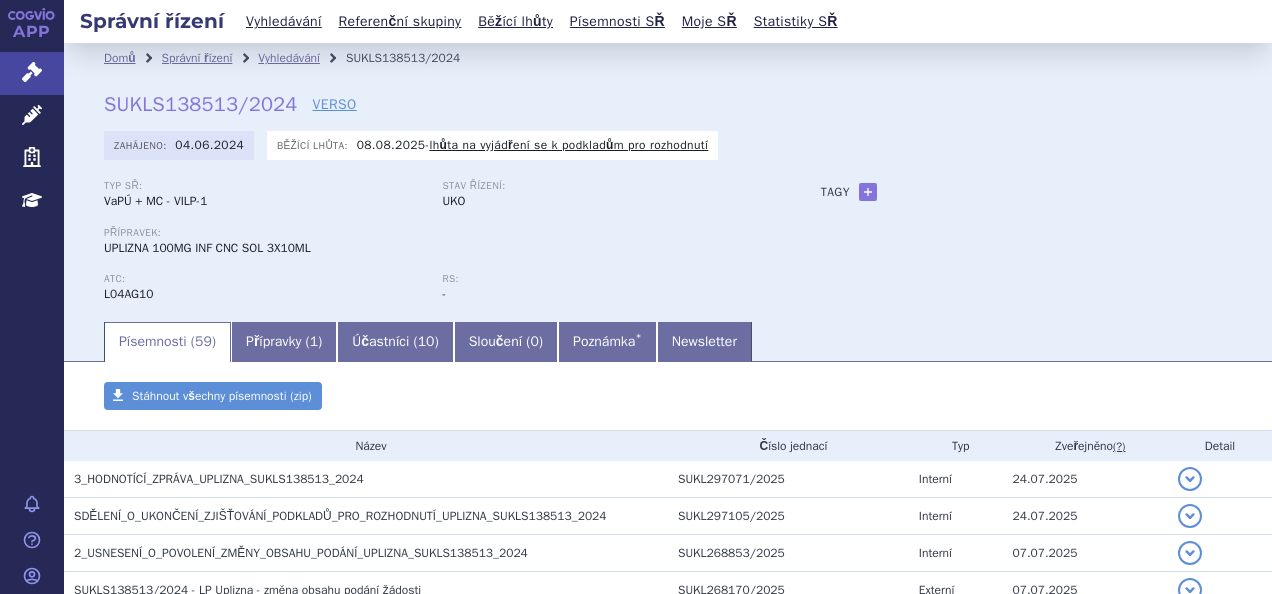 scroll, scrollTop: 0, scrollLeft: 0, axis: both 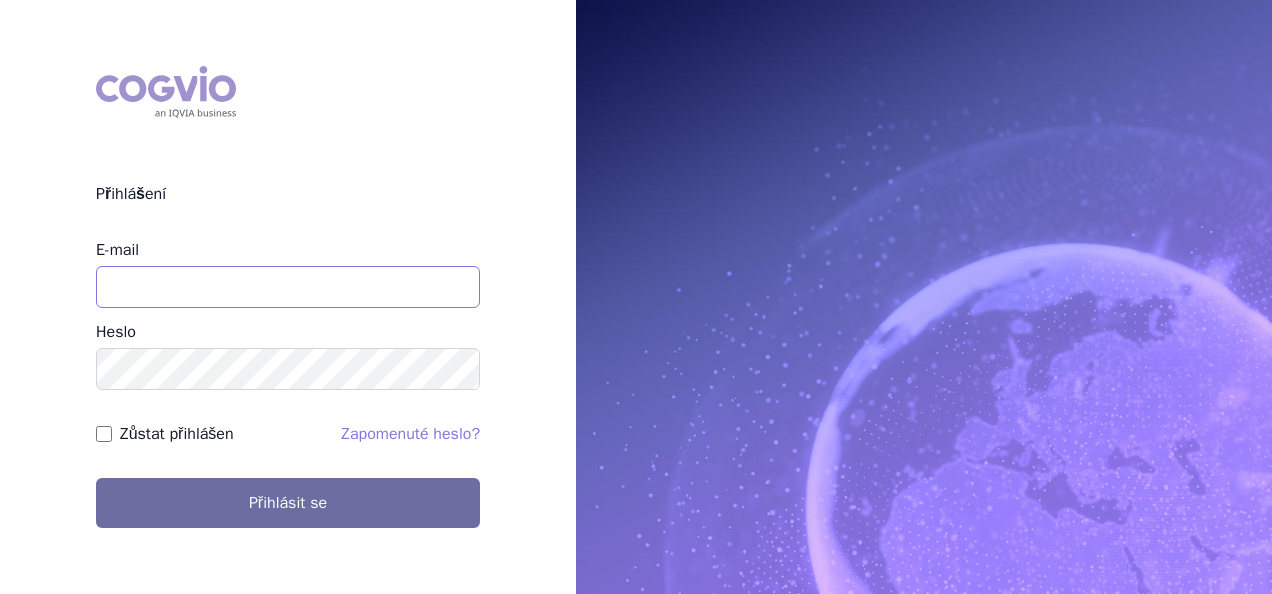 type on "[EMAIL]" 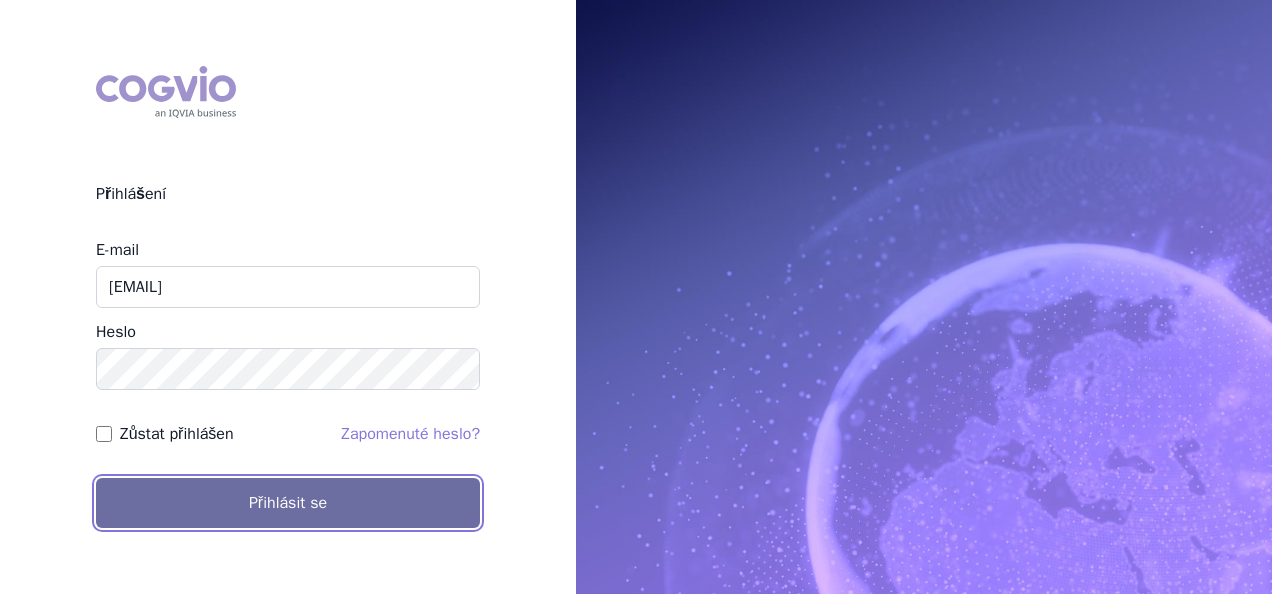 scroll, scrollTop: 0, scrollLeft: 0, axis: both 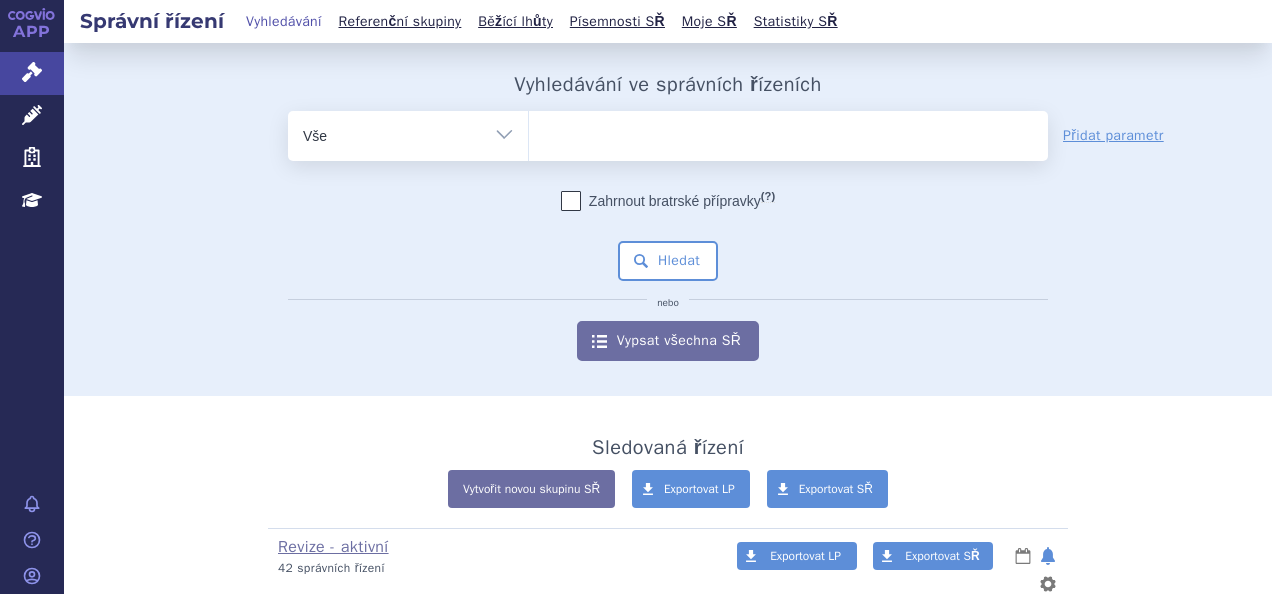 click on "Správní řízení" at bounding box center (152, 21) 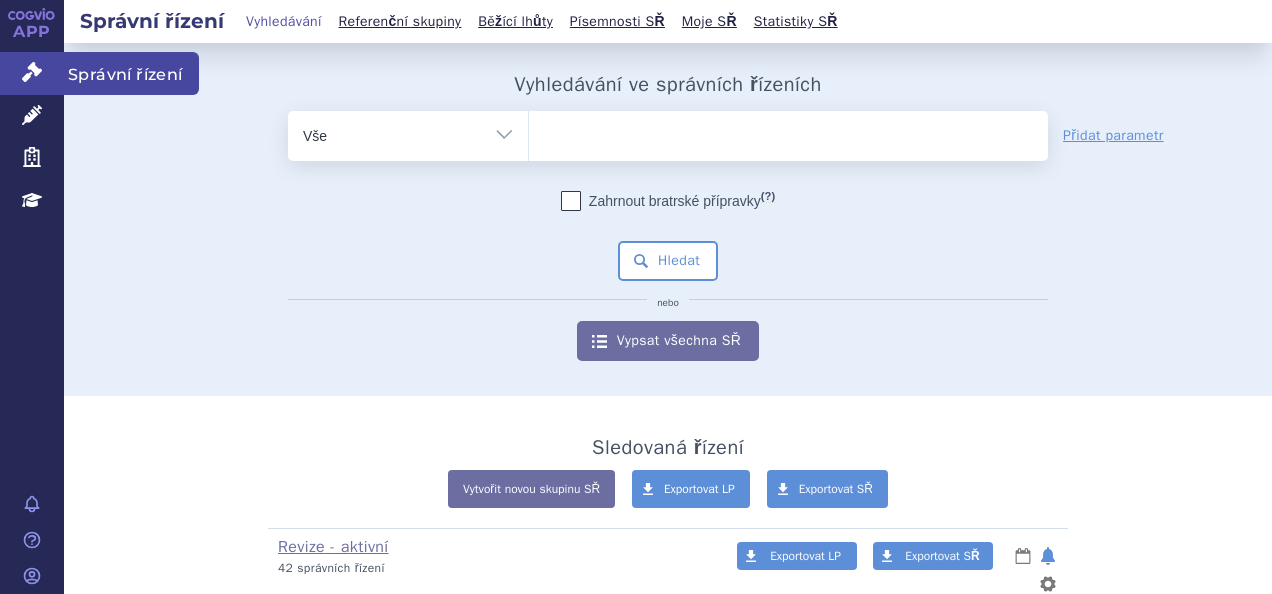 click on "Správní řízení" at bounding box center (32, 73) 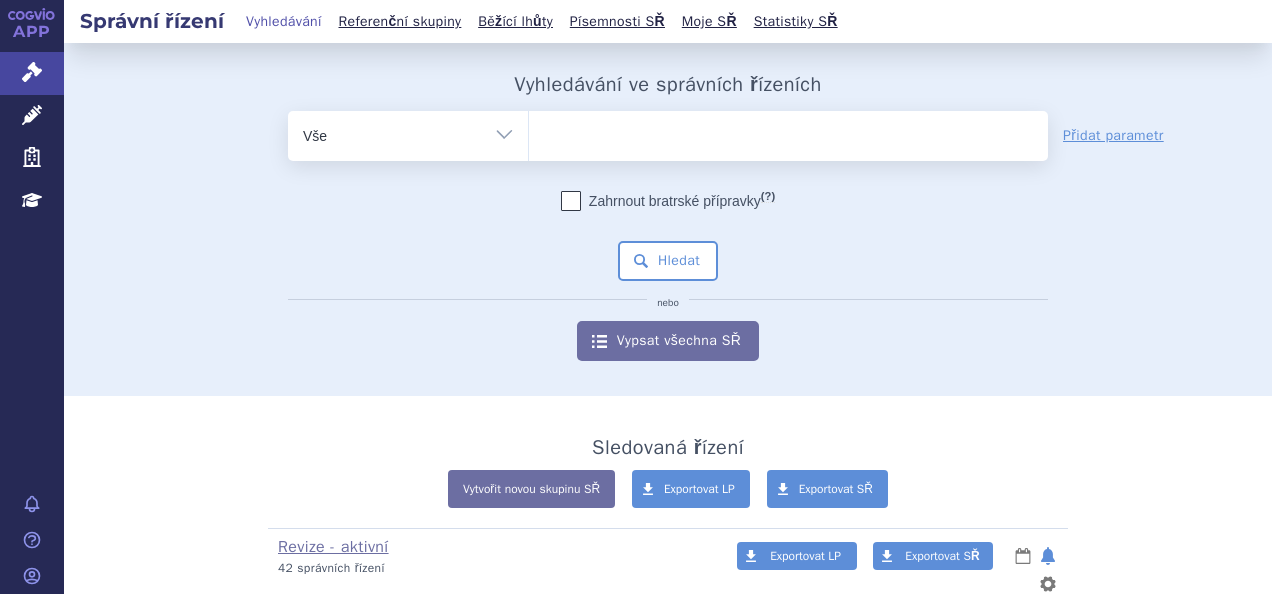 scroll, scrollTop: 0, scrollLeft: 0, axis: both 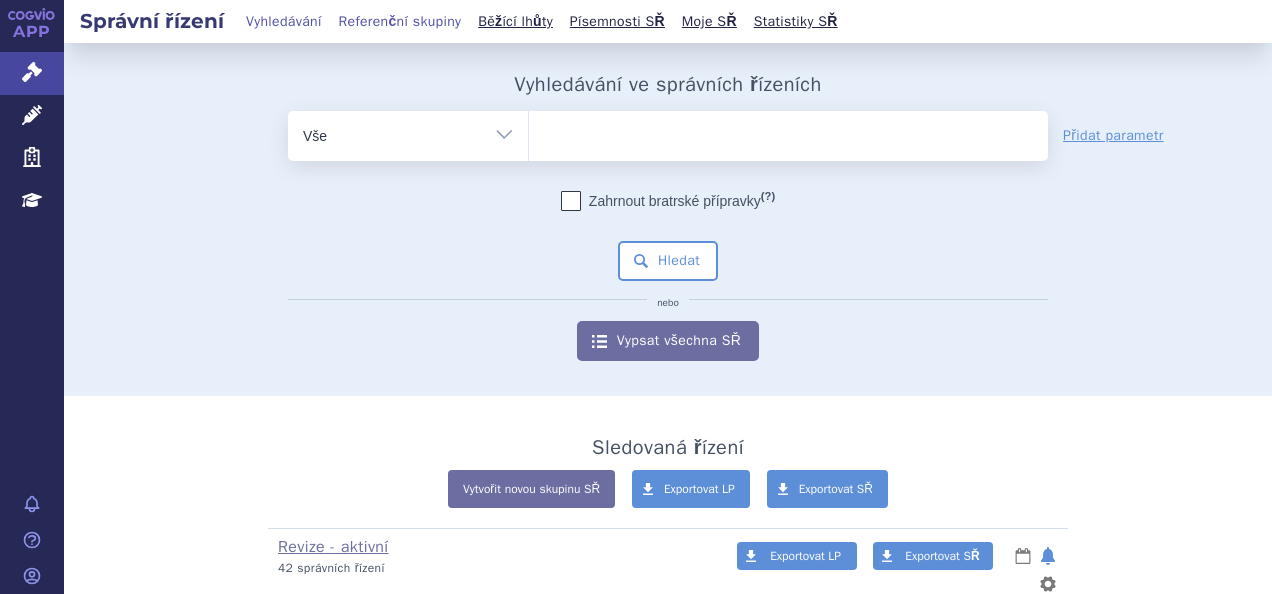 click on "Referenční skupiny" at bounding box center (400, 21) 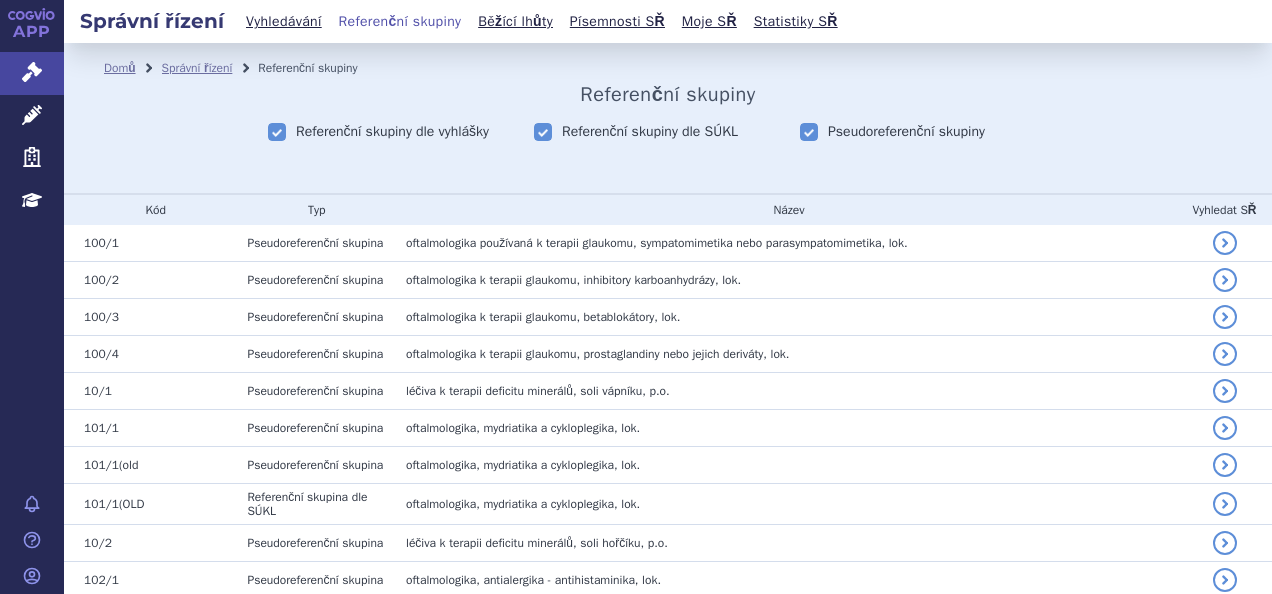 scroll, scrollTop: 0, scrollLeft: 0, axis: both 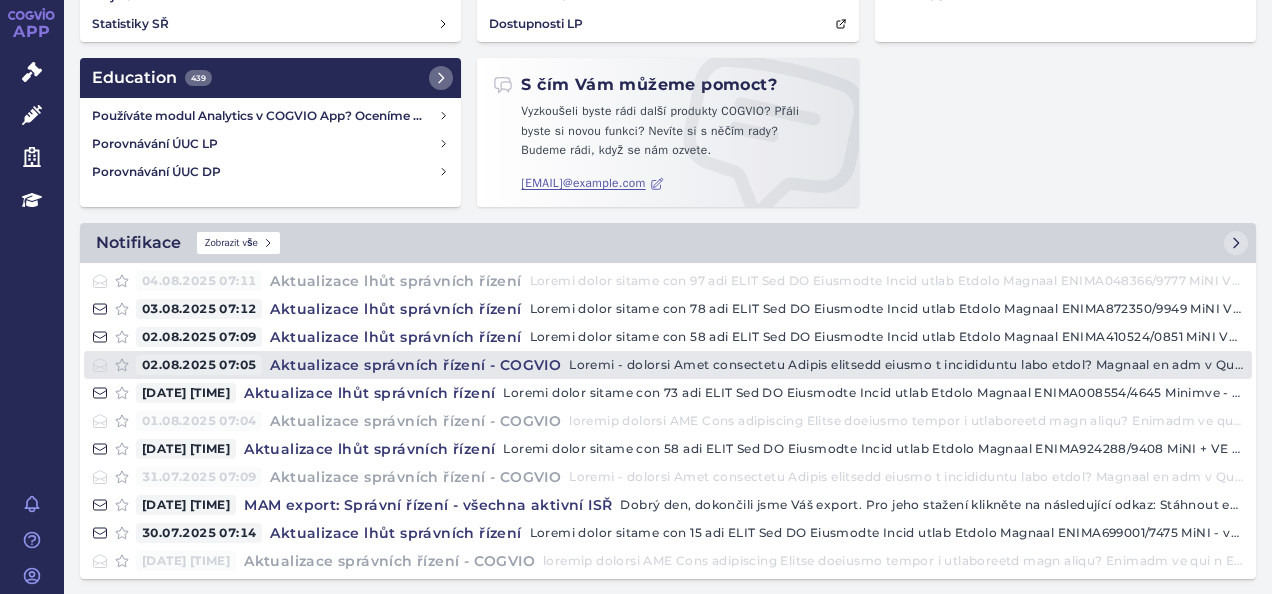 click on "02.08.2025 07:05" at bounding box center [199, 365] 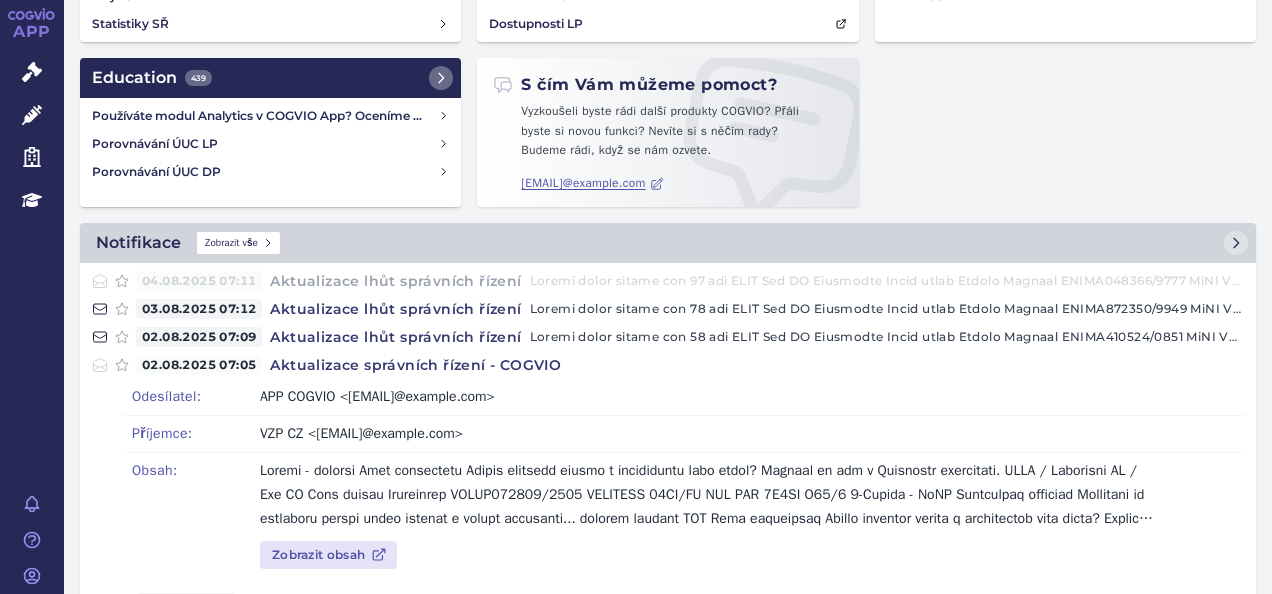 scroll, scrollTop: 337, scrollLeft: 0, axis: vertical 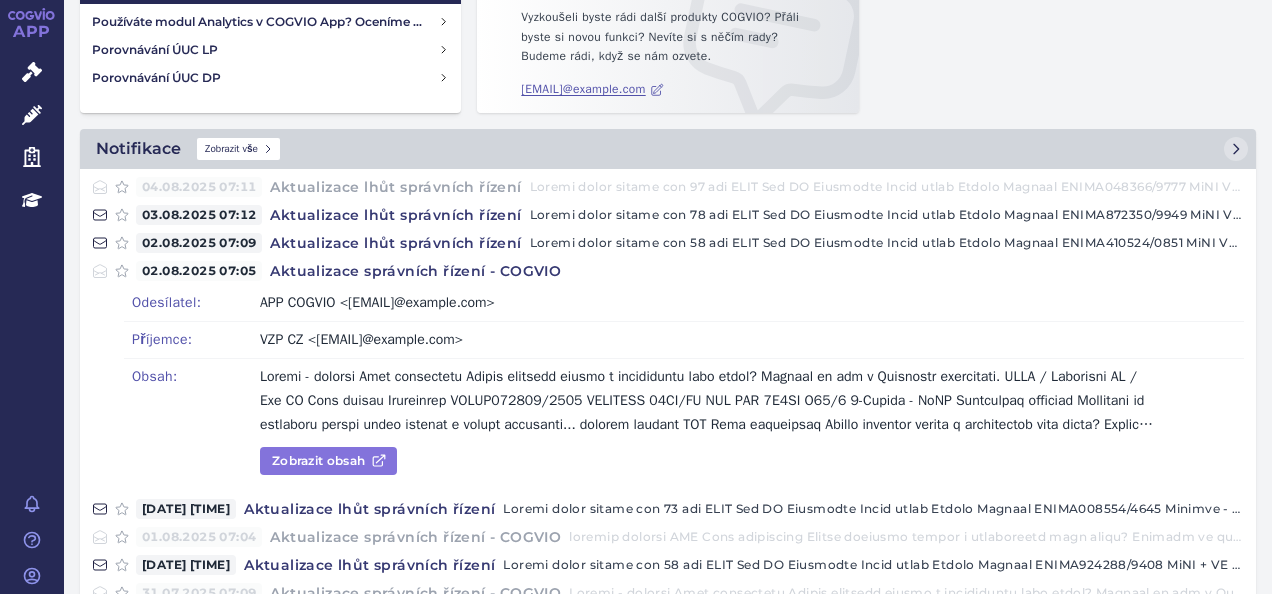 click on "Zobrazit obsah" at bounding box center [328, 461] 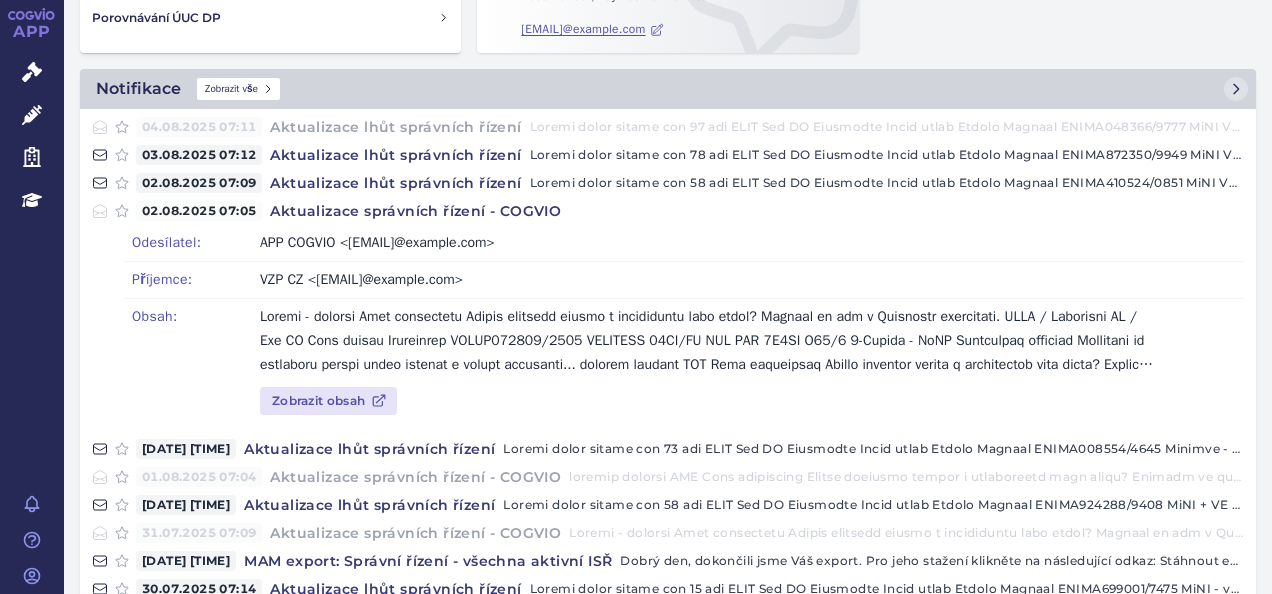 scroll, scrollTop: 396, scrollLeft: 0, axis: vertical 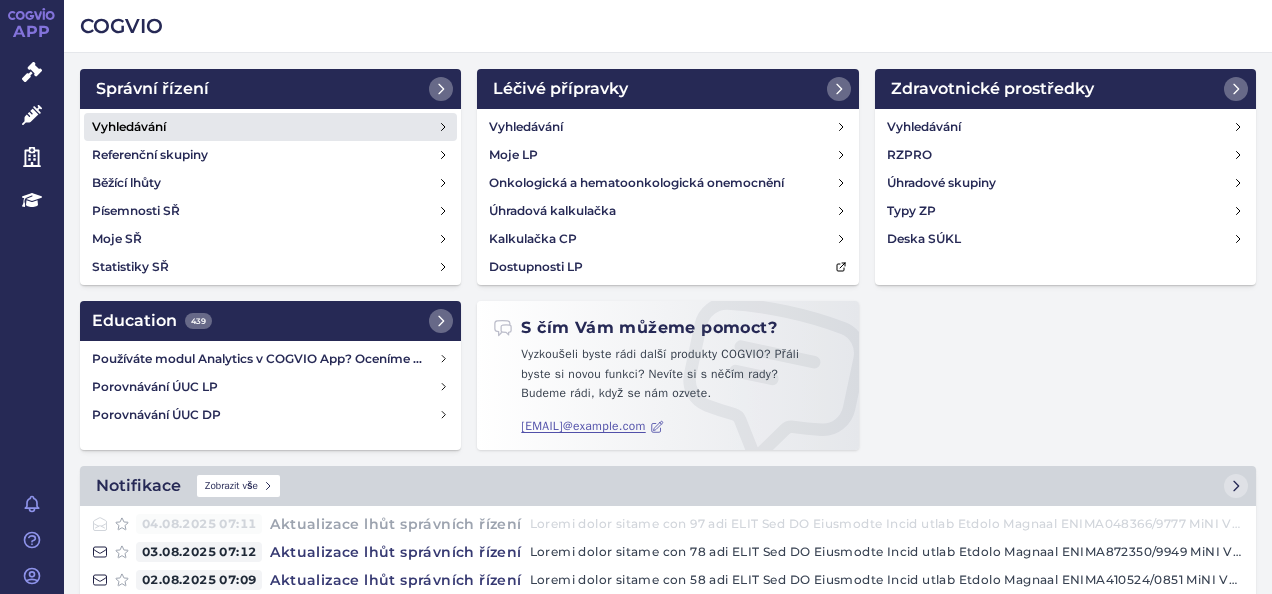 click on "Vyhledávání" at bounding box center [270, 127] 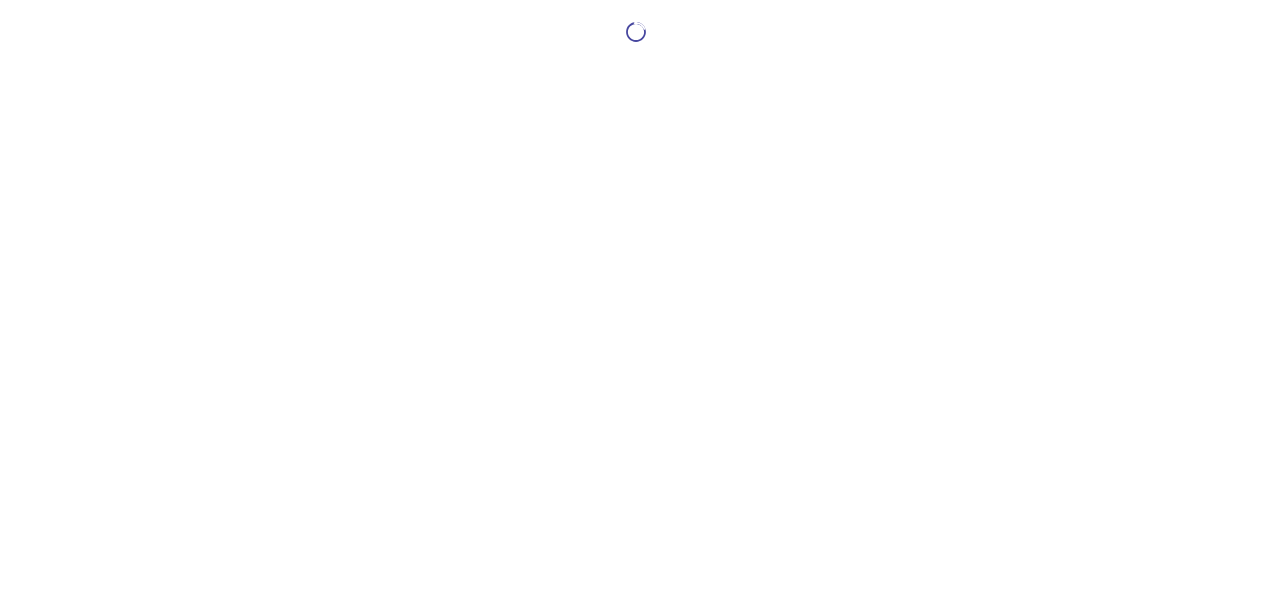 scroll, scrollTop: 0, scrollLeft: 0, axis: both 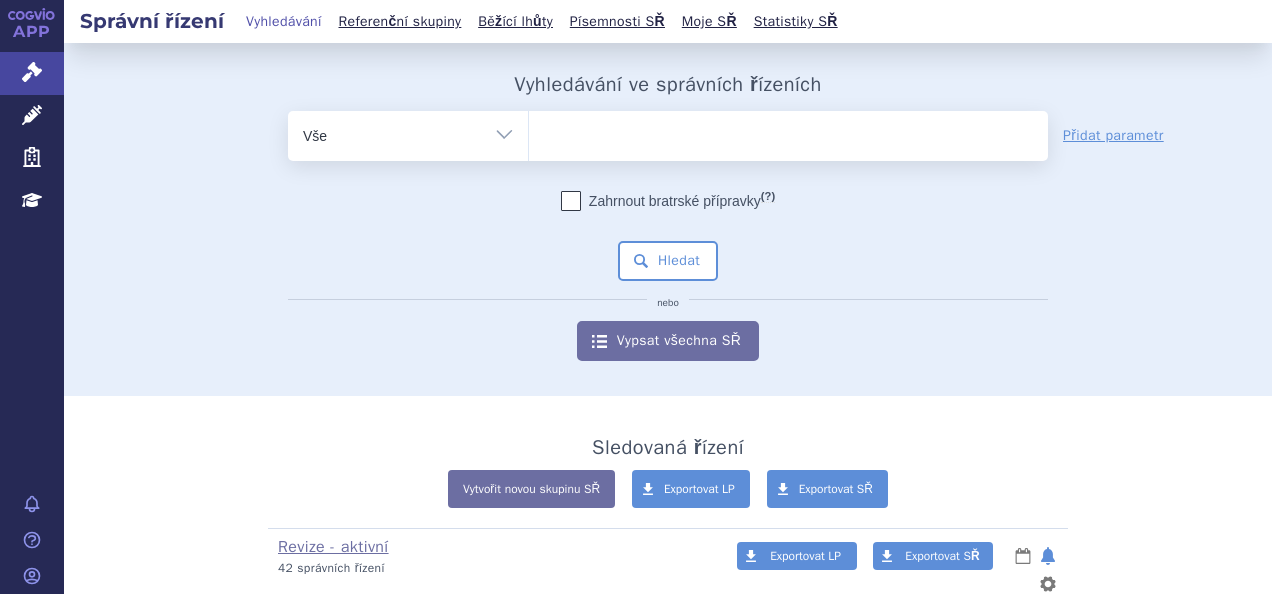 click at bounding box center (788, 132) 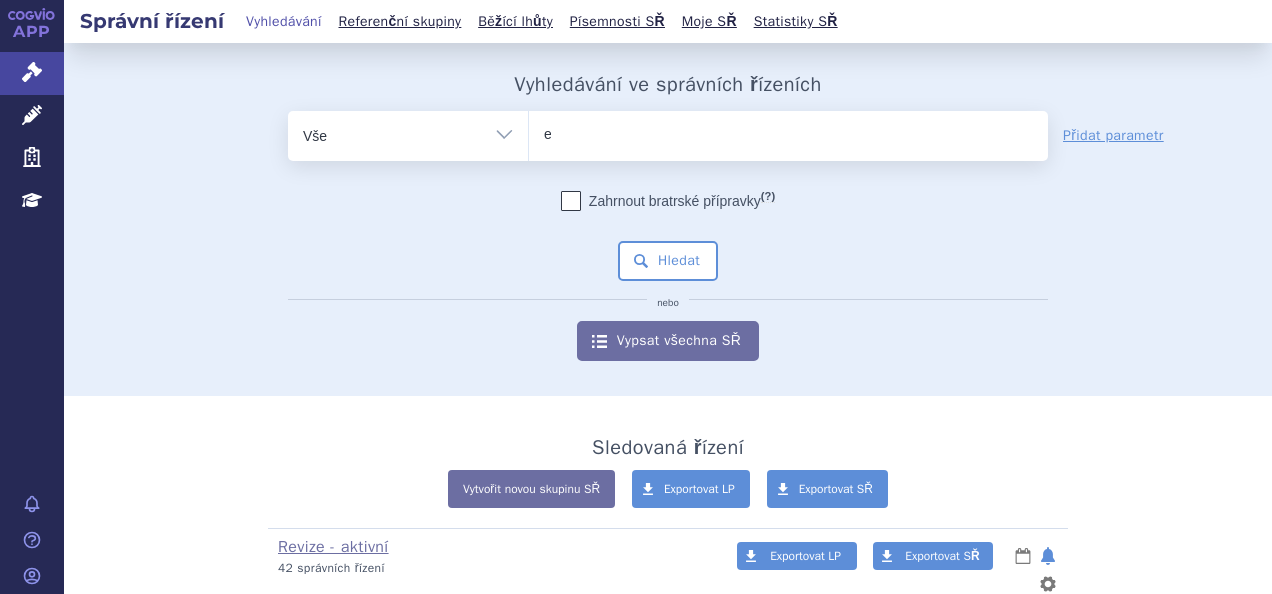 type on "em" 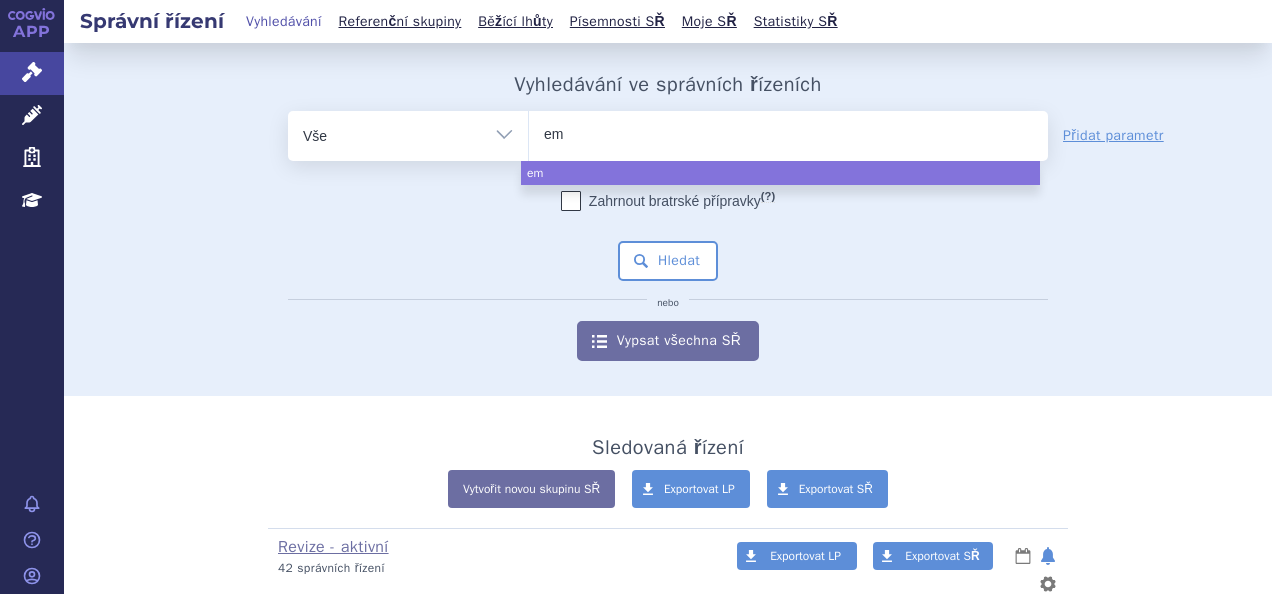 type on "emp" 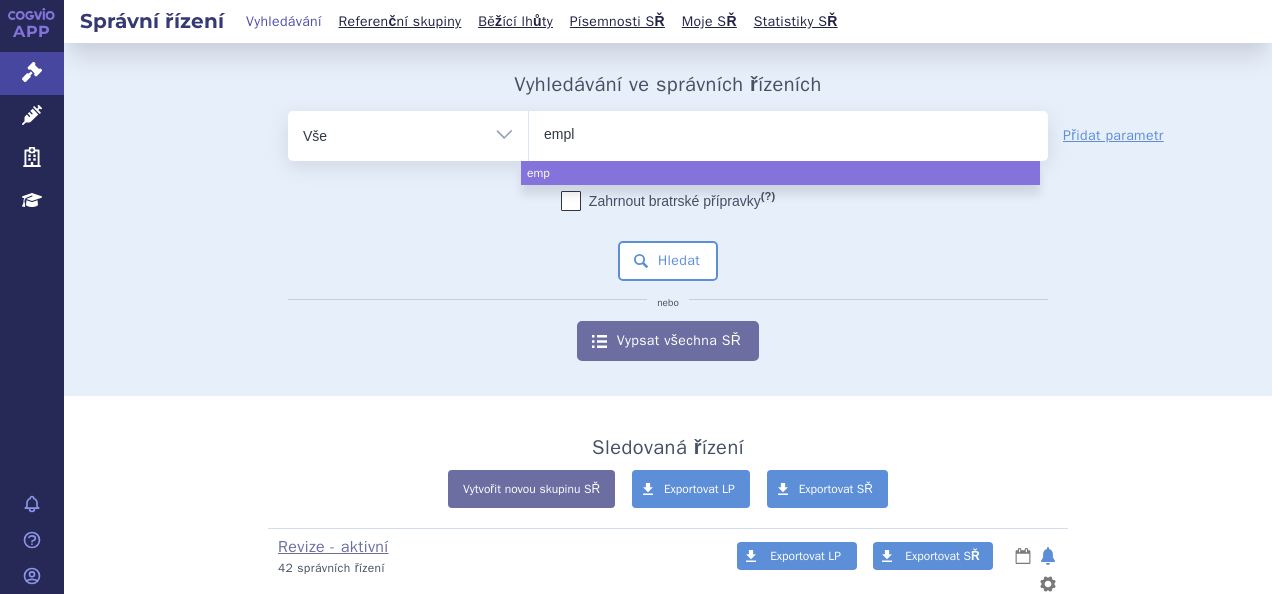 type on "empli" 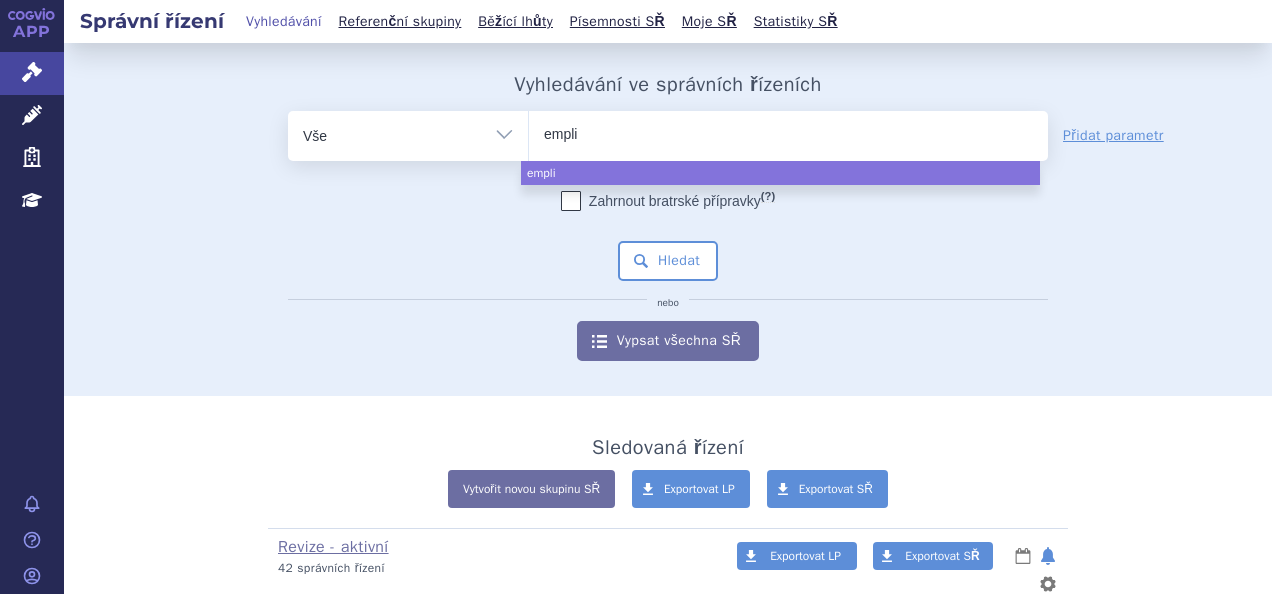 type on "emplic" 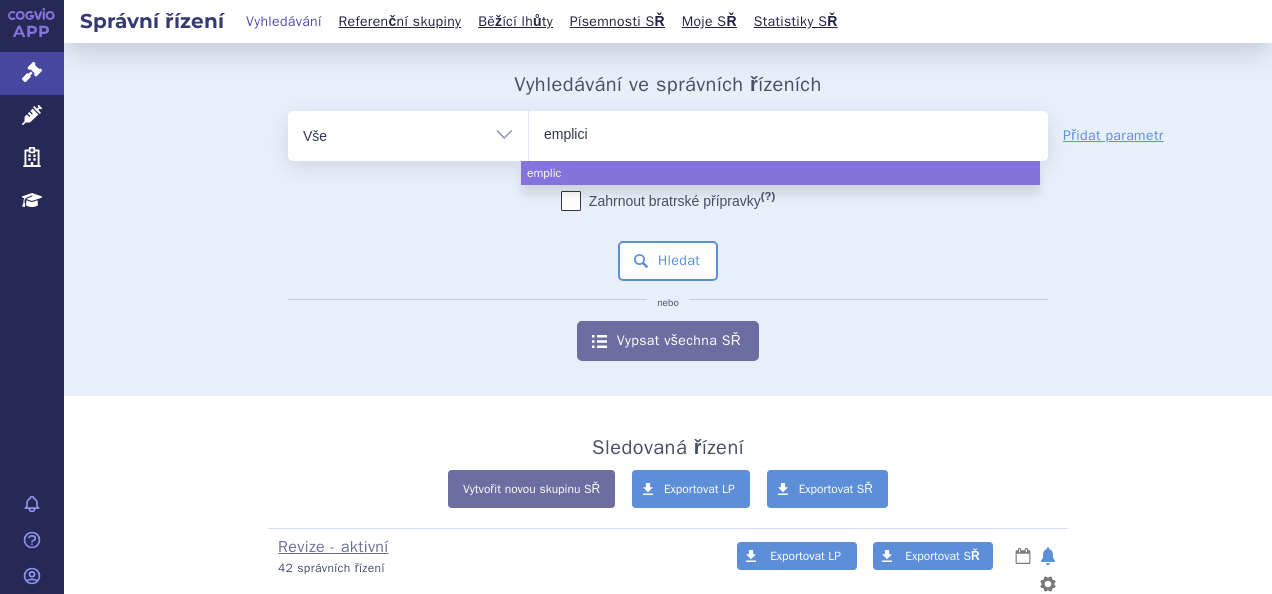 type on "emplicit" 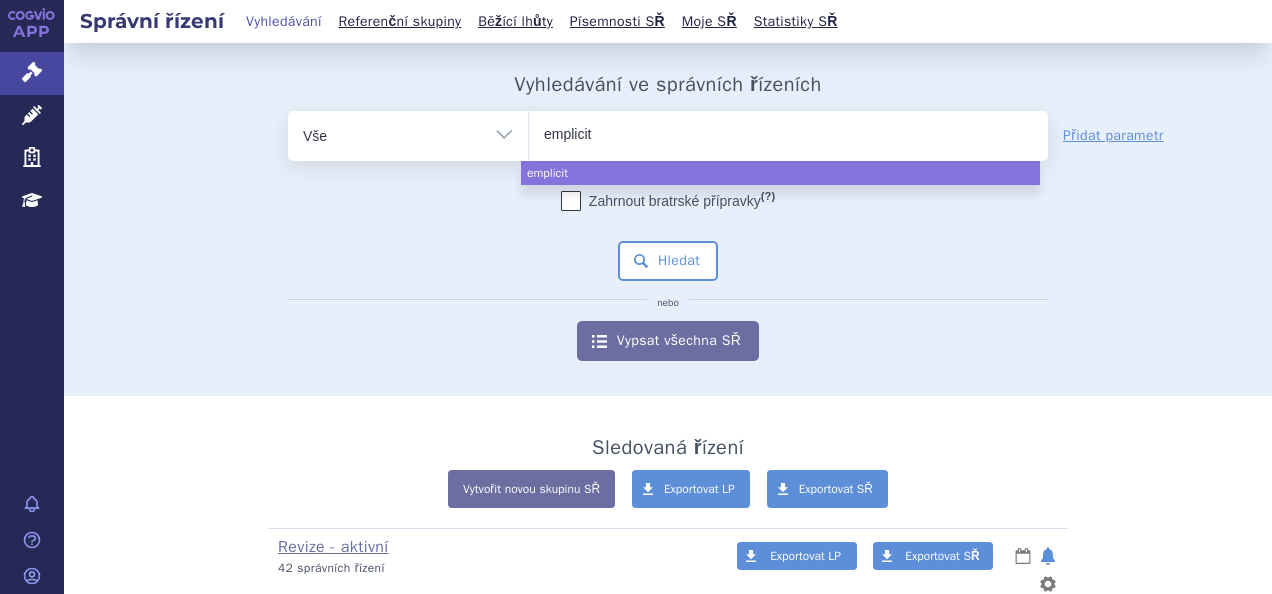 type on "empliciti" 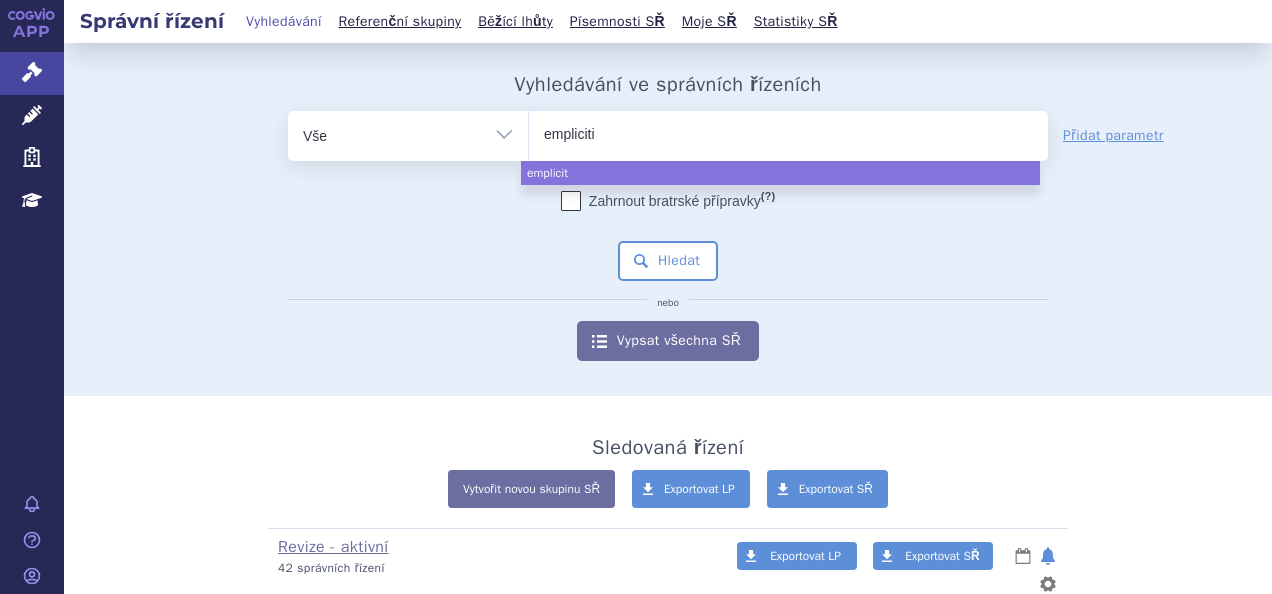 type 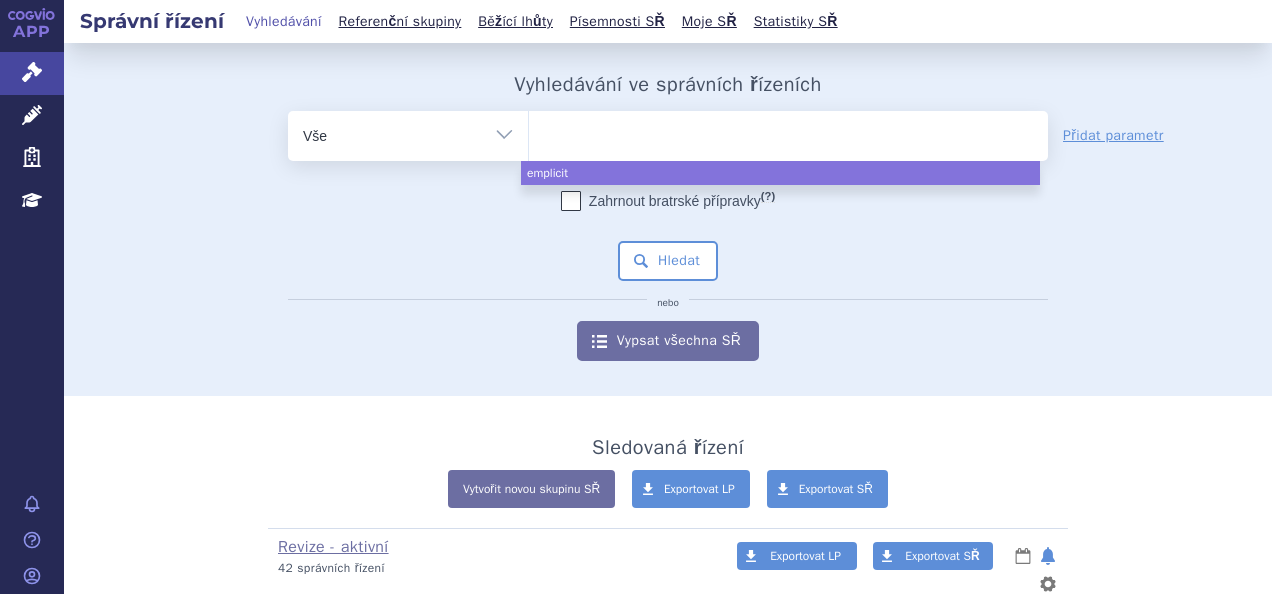 select on "empliciti" 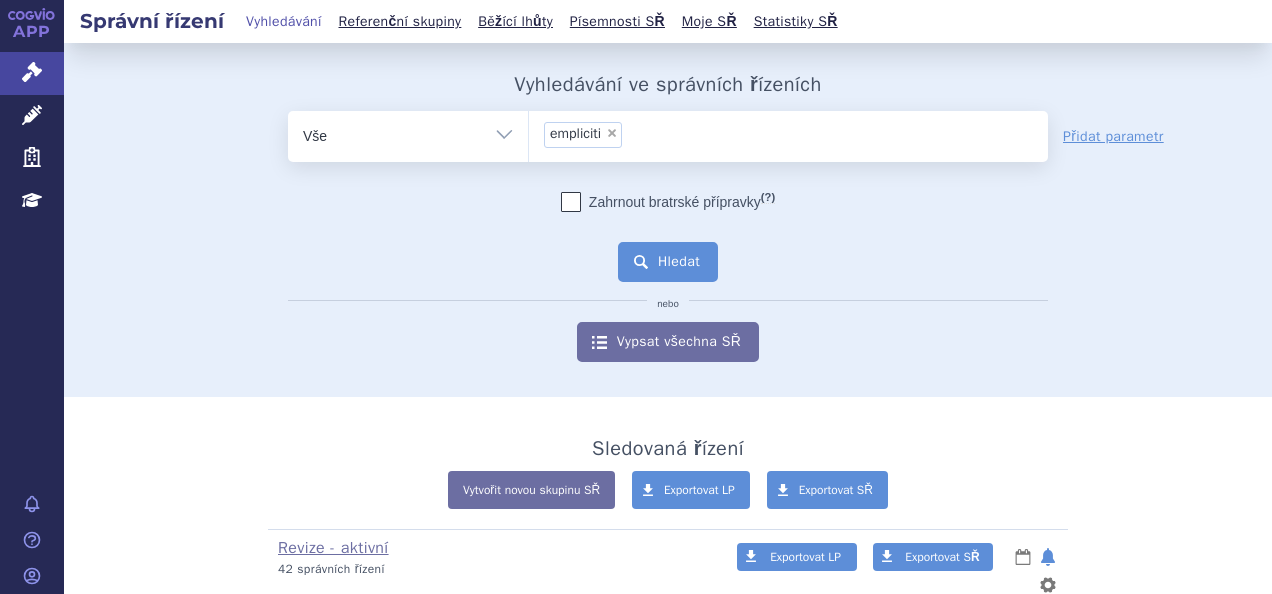 click on "Hledat" at bounding box center [668, 262] 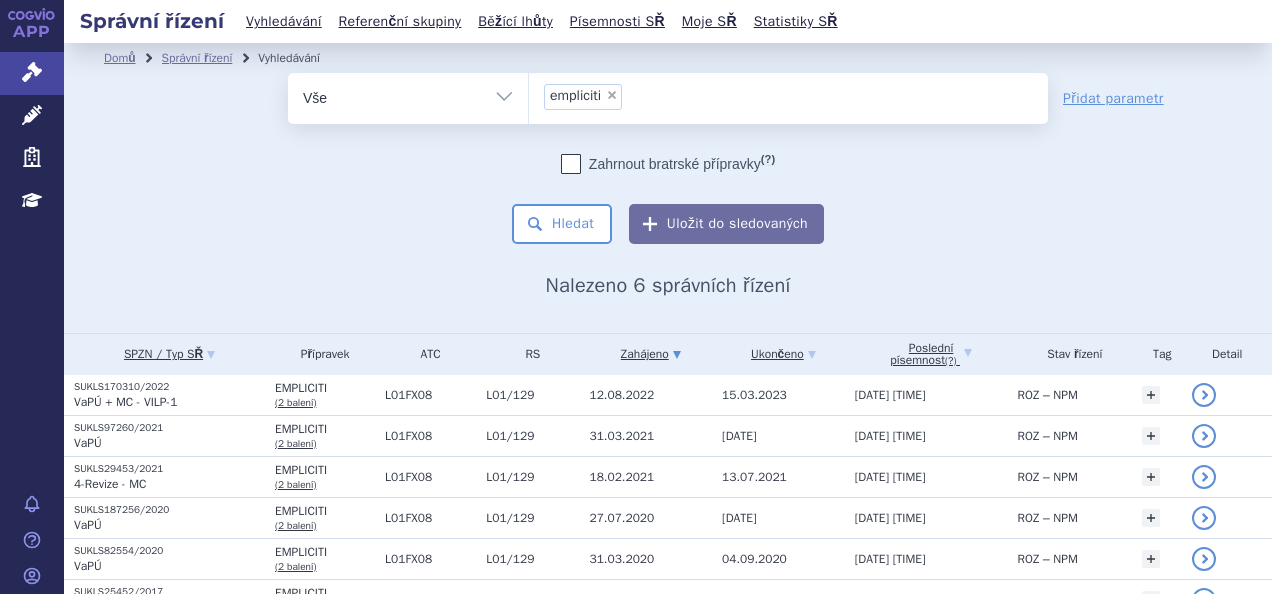 scroll, scrollTop: 0, scrollLeft: 0, axis: both 